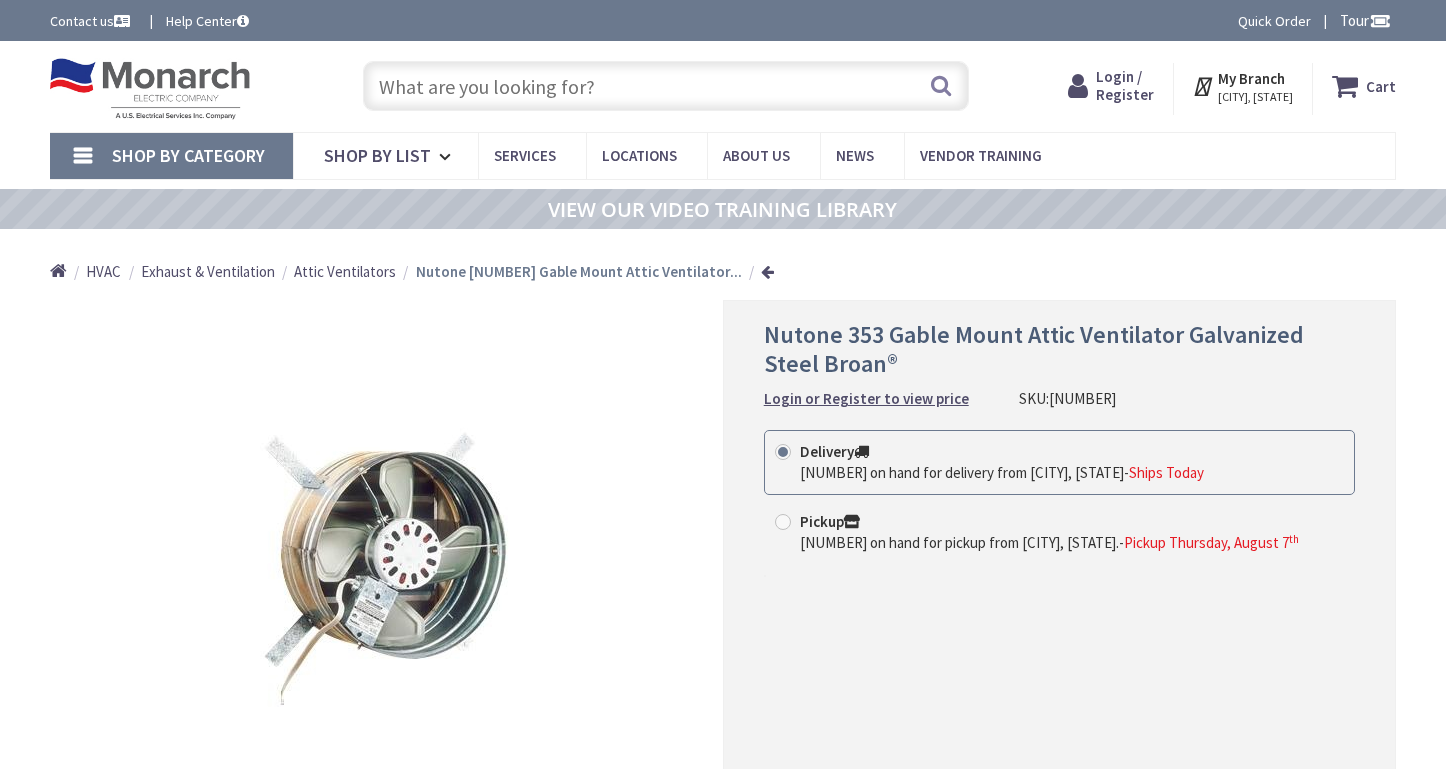 scroll, scrollTop: 0, scrollLeft: 0, axis: both 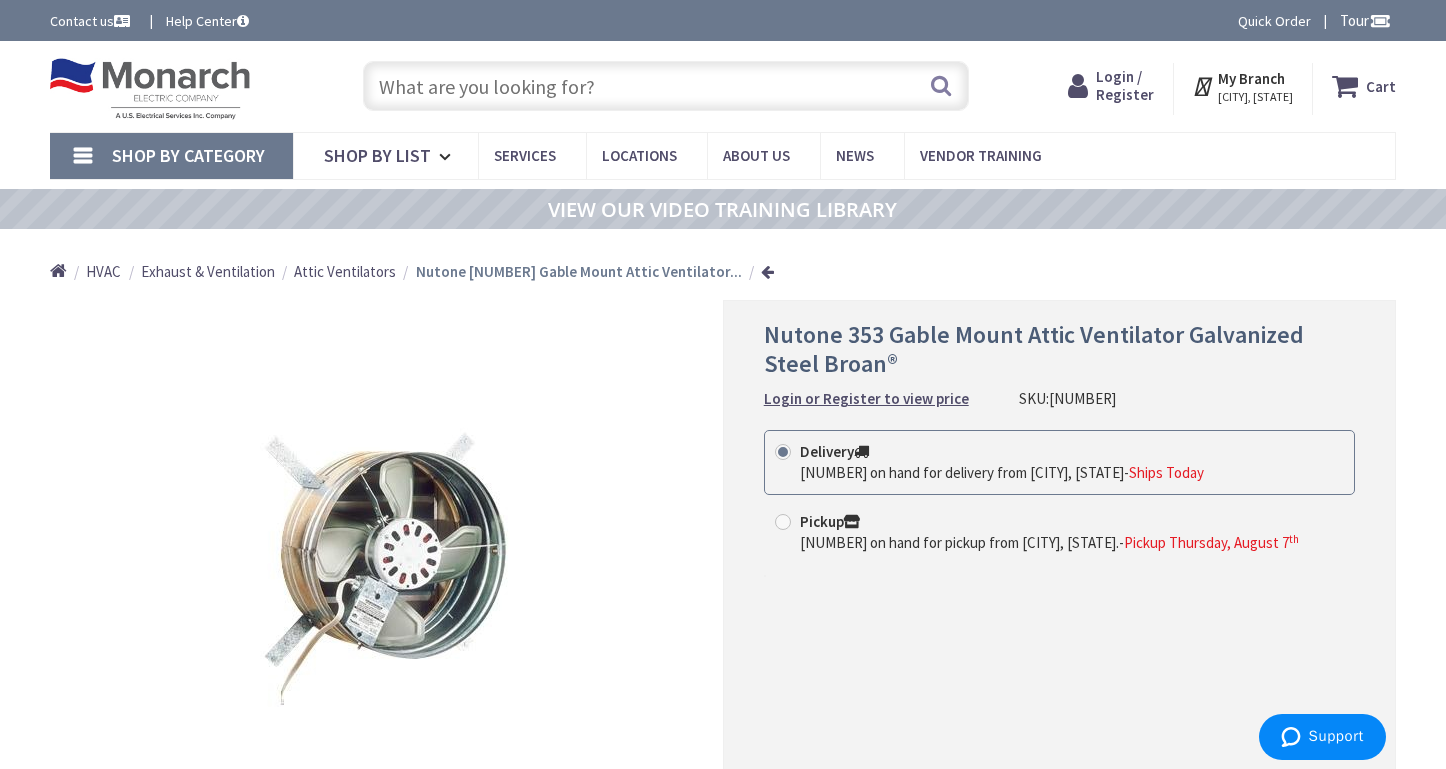 click at bounding box center (666, 86) 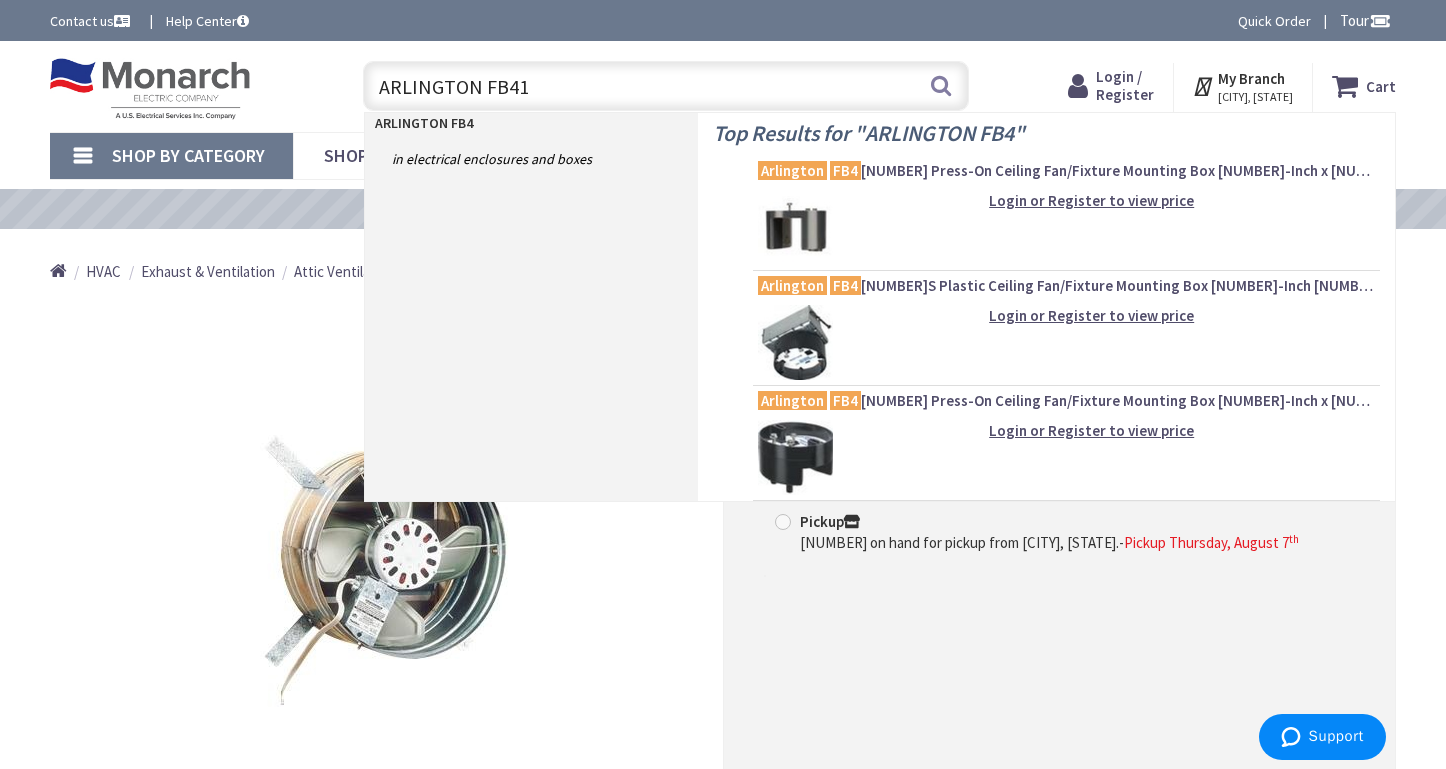 type on "ARLINGTON FB412" 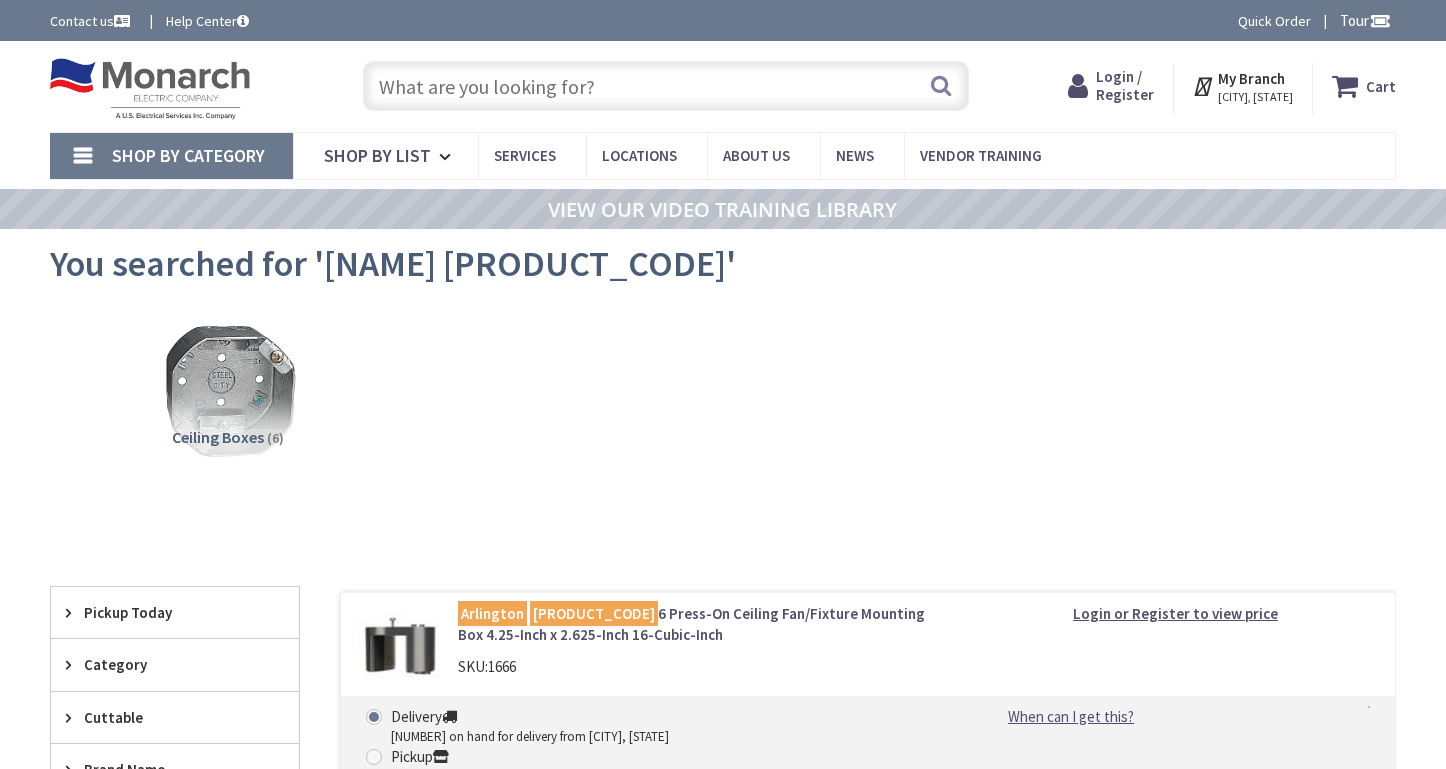 scroll, scrollTop: 0, scrollLeft: 0, axis: both 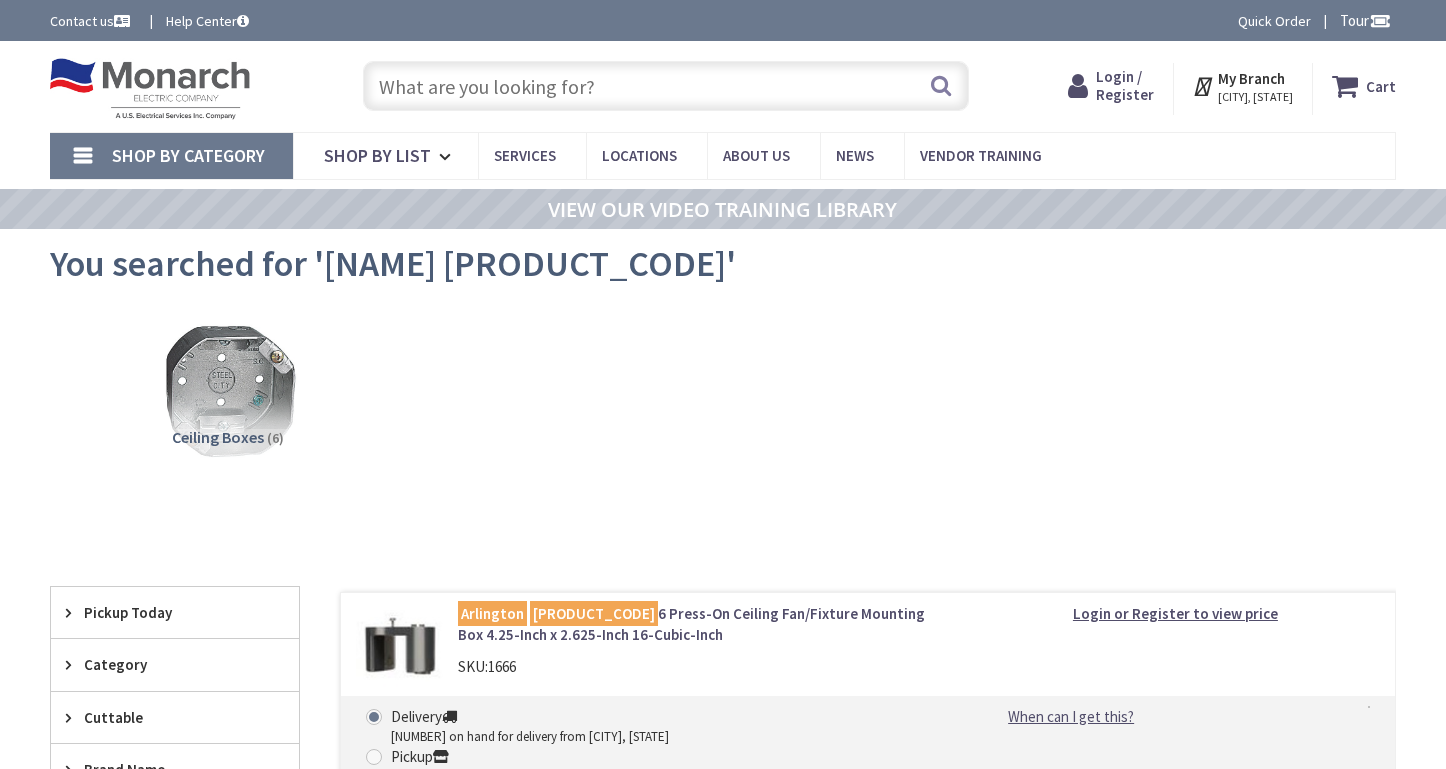 click on "Arlington   FB42 6 Press-On Ceiling Fan/Fixture Mounting Box 4.25-Inch x 2.625-Inch 16-Cubic-Inch" at bounding box center (699, 624) 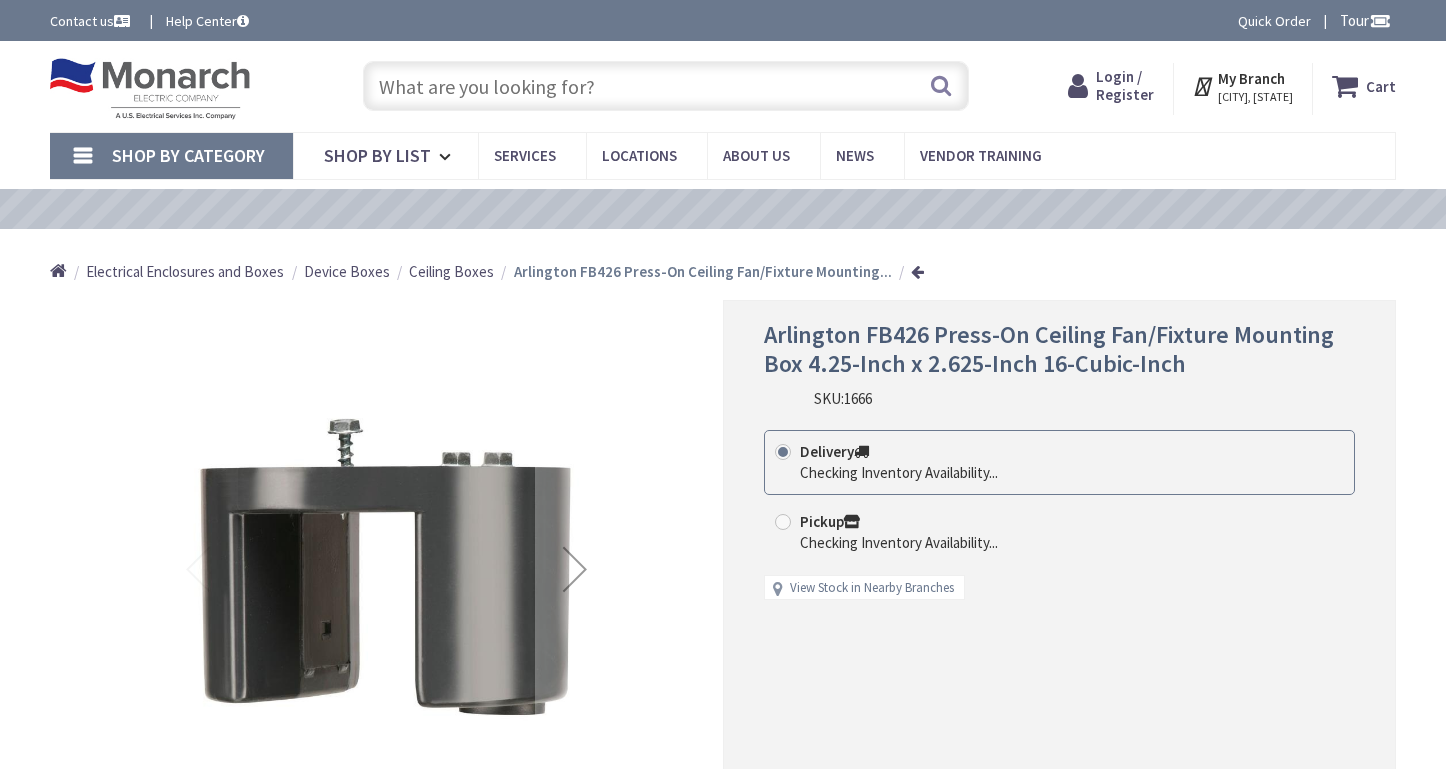 scroll, scrollTop: 0, scrollLeft: 0, axis: both 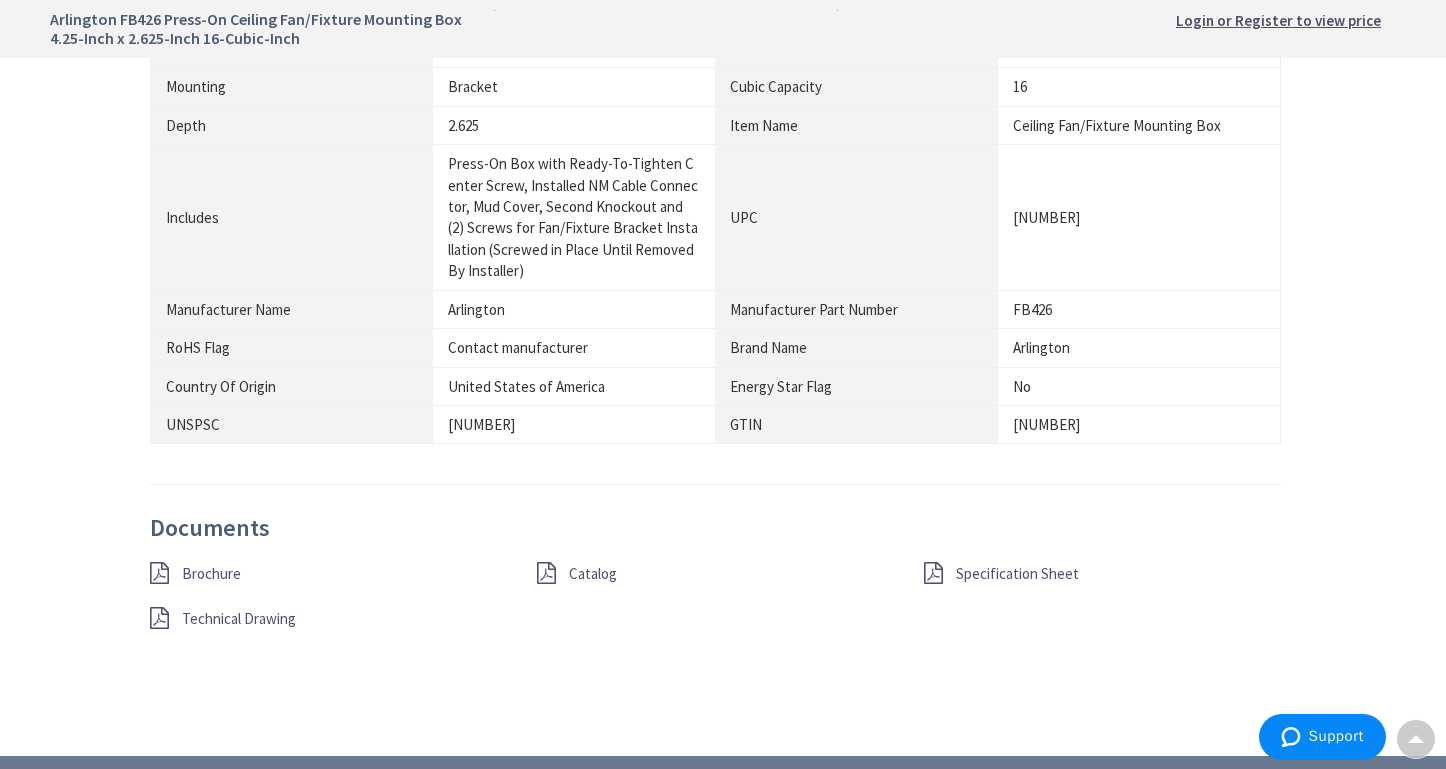 click on "Specification Sheet" at bounding box center [1017, 573] 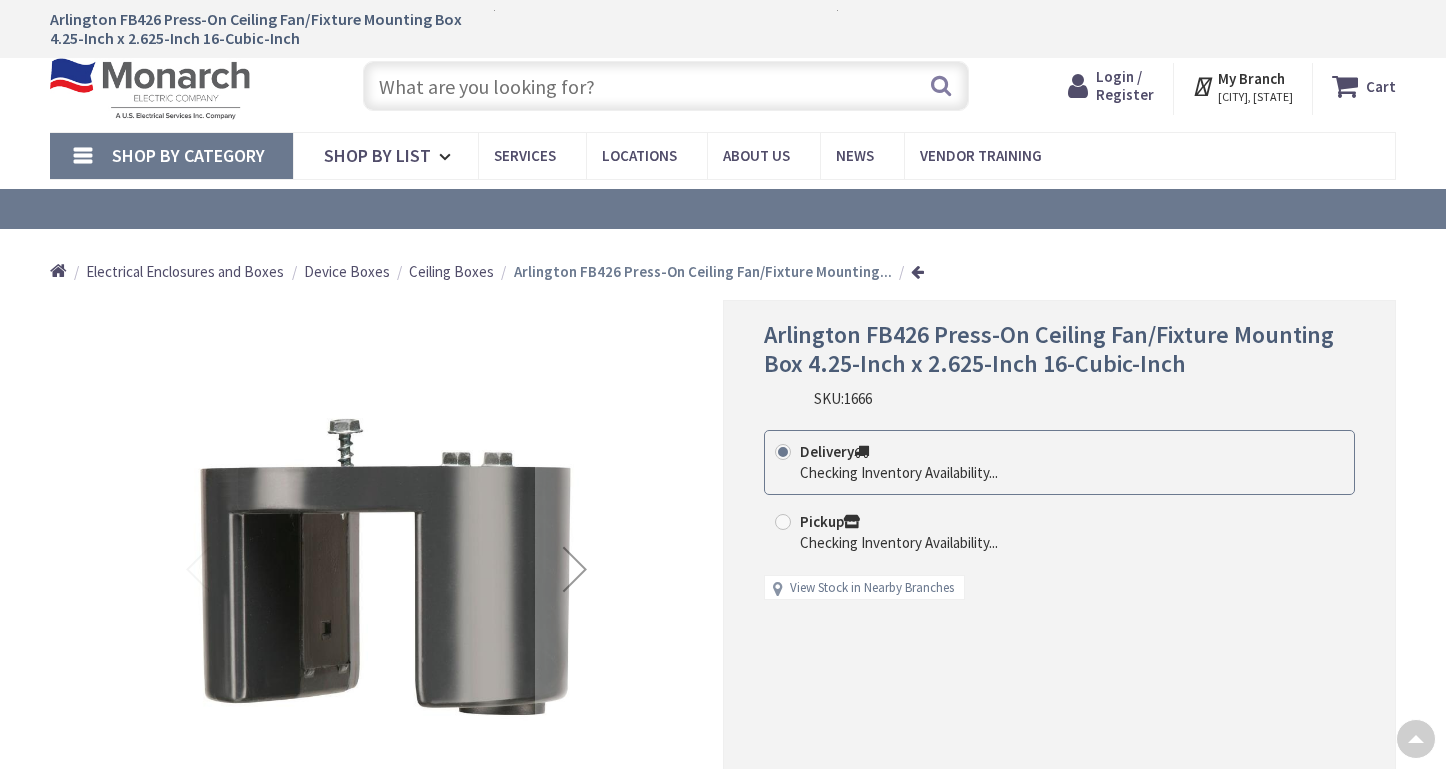 scroll, scrollTop: 1379, scrollLeft: 0, axis: vertical 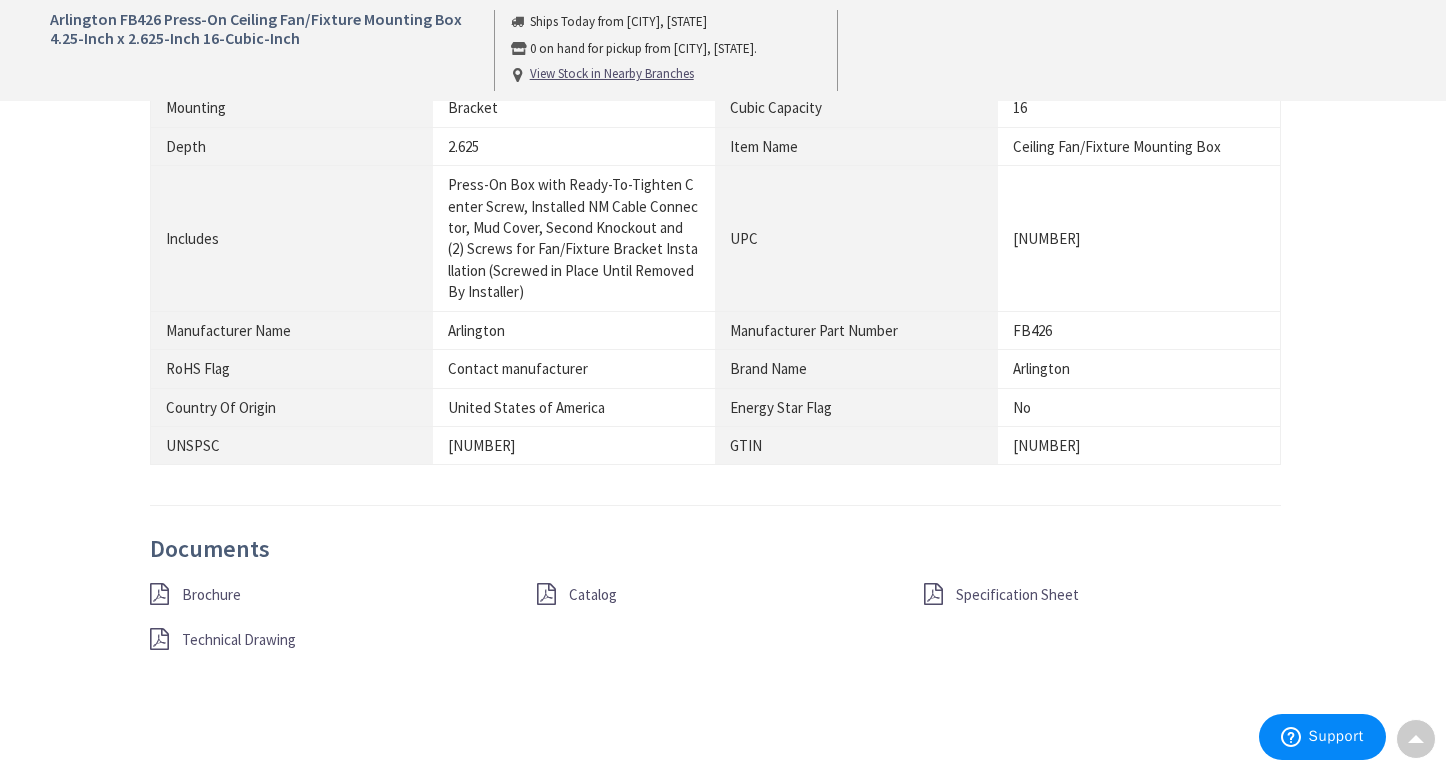 click on "Brochure" at bounding box center [211, 594] 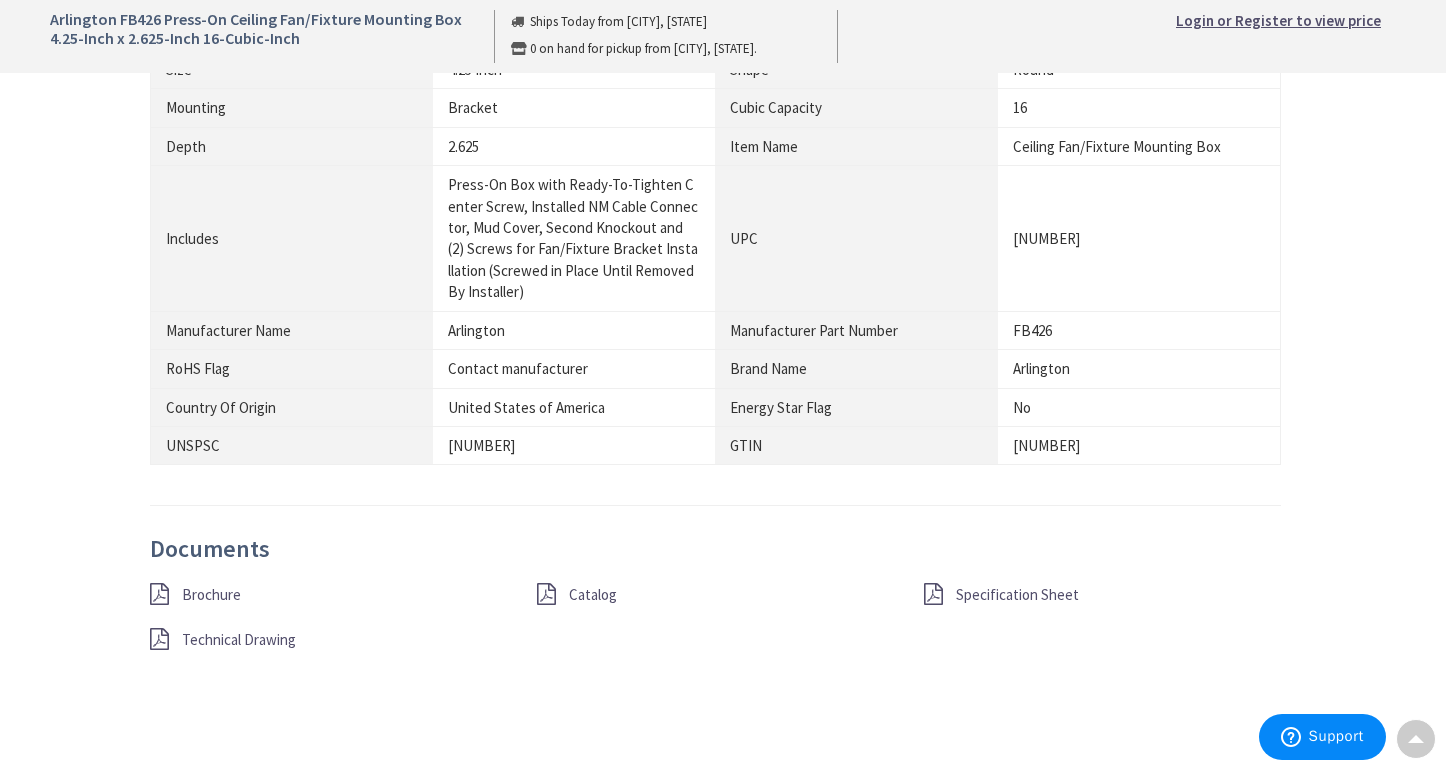 click on "Technical Drawing" at bounding box center (239, 639) 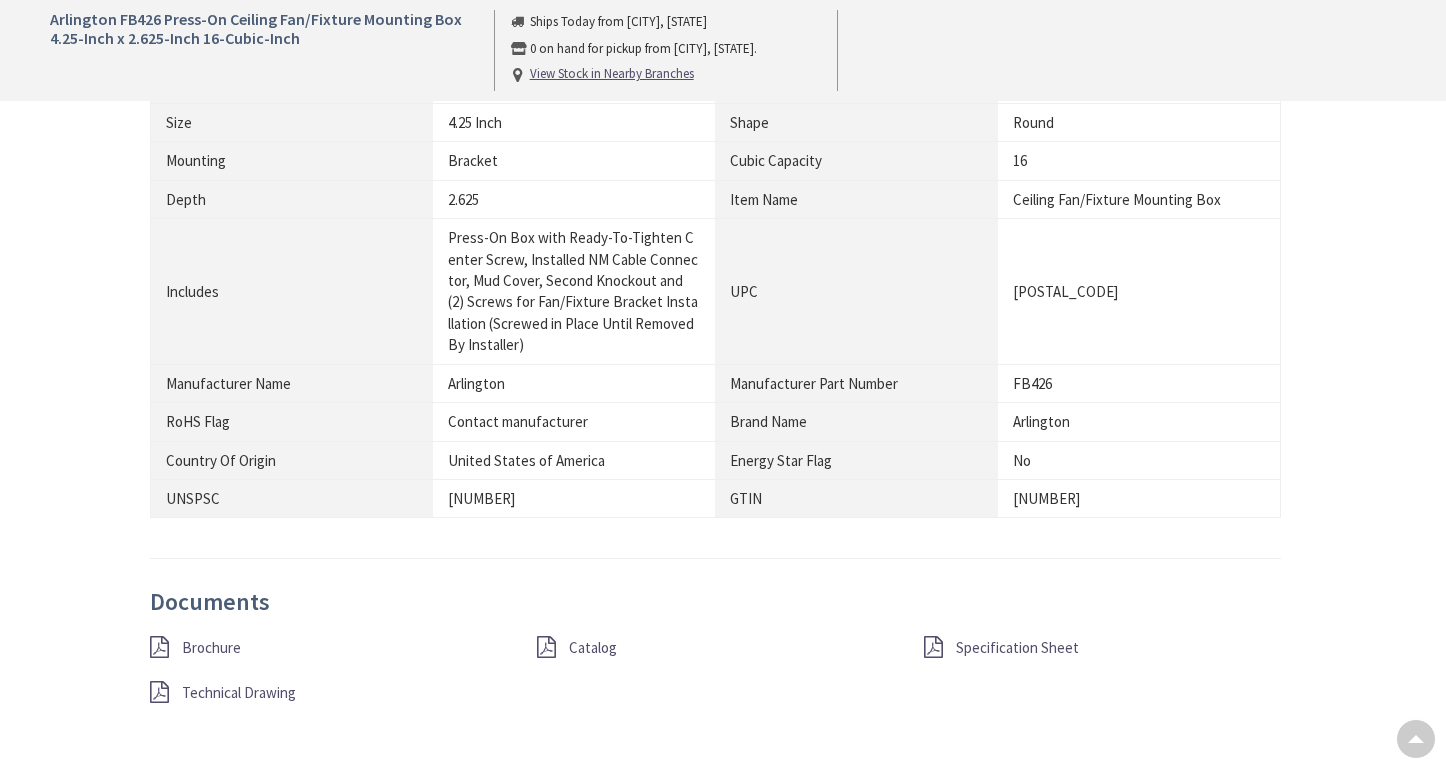 scroll, scrollTop: 0, scrollLeft: 0, axis: both 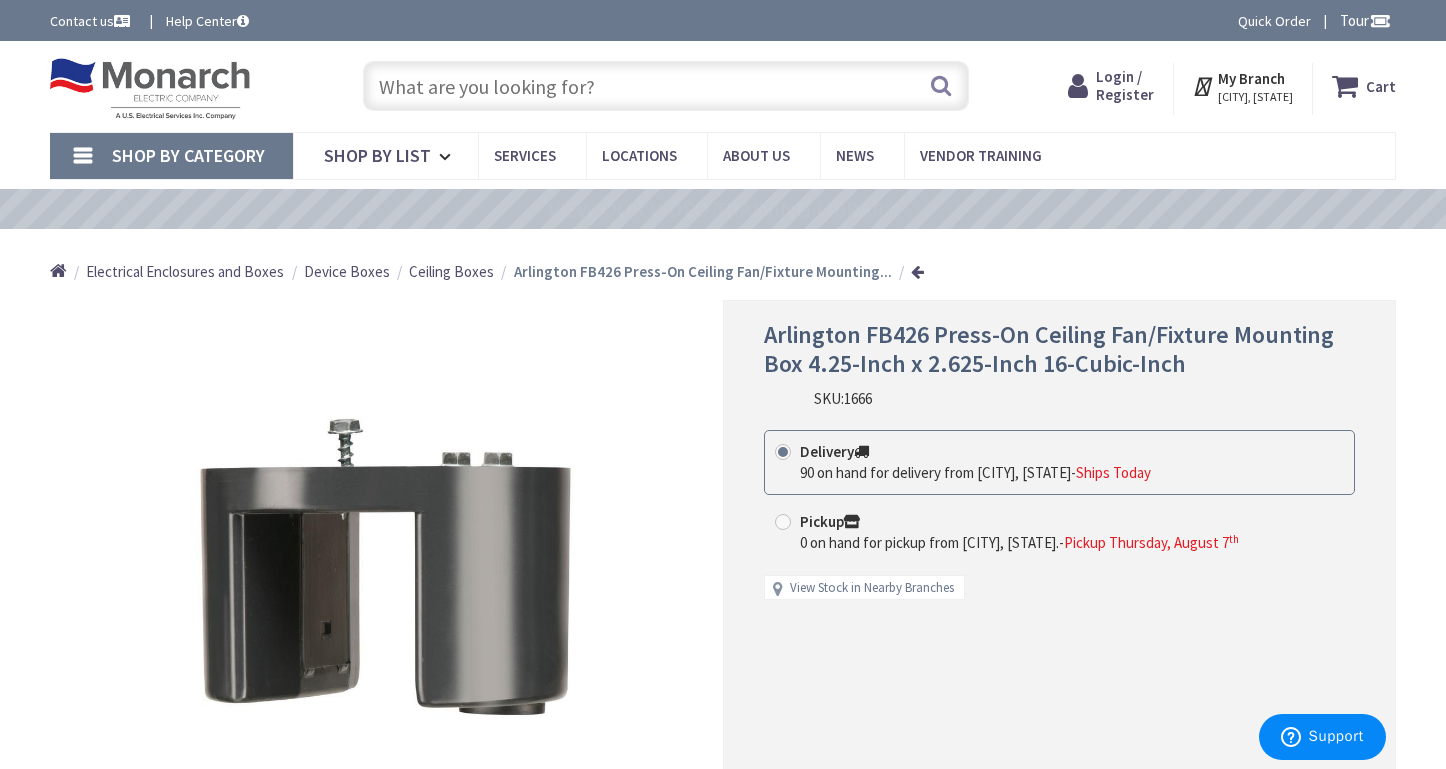click at bounding box center (666, 86) 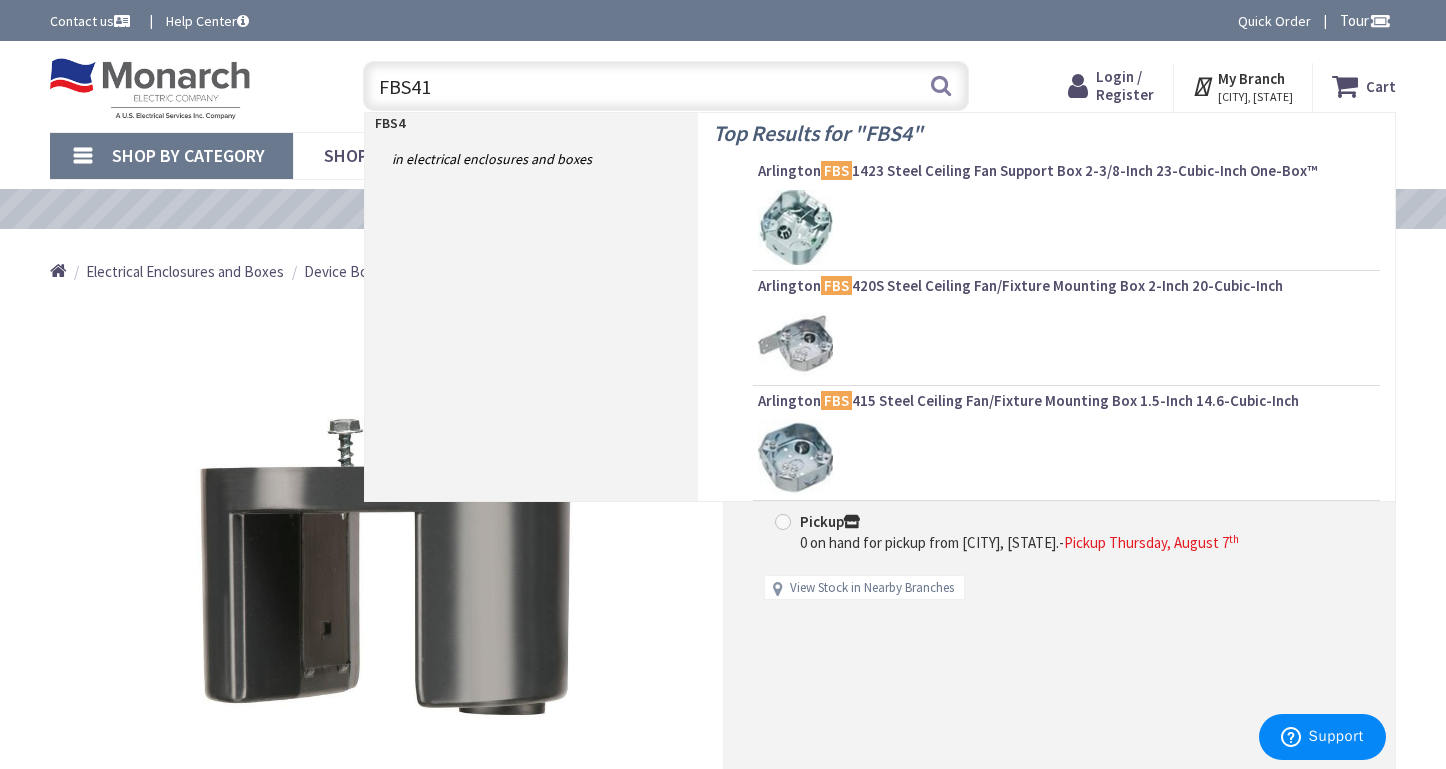 type on "FBS415" 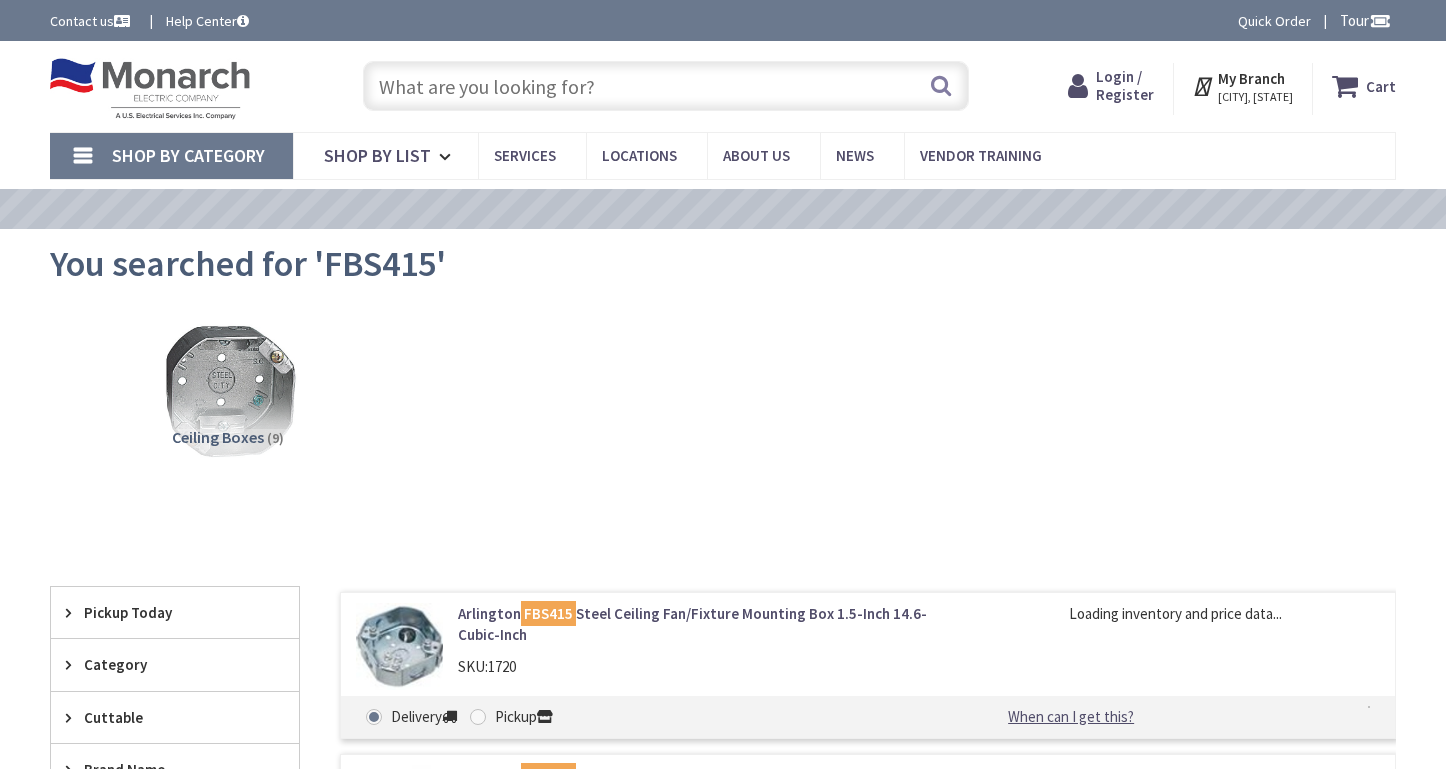 scroll, scrollTop: 0, scrollLeft: 0, axis: both 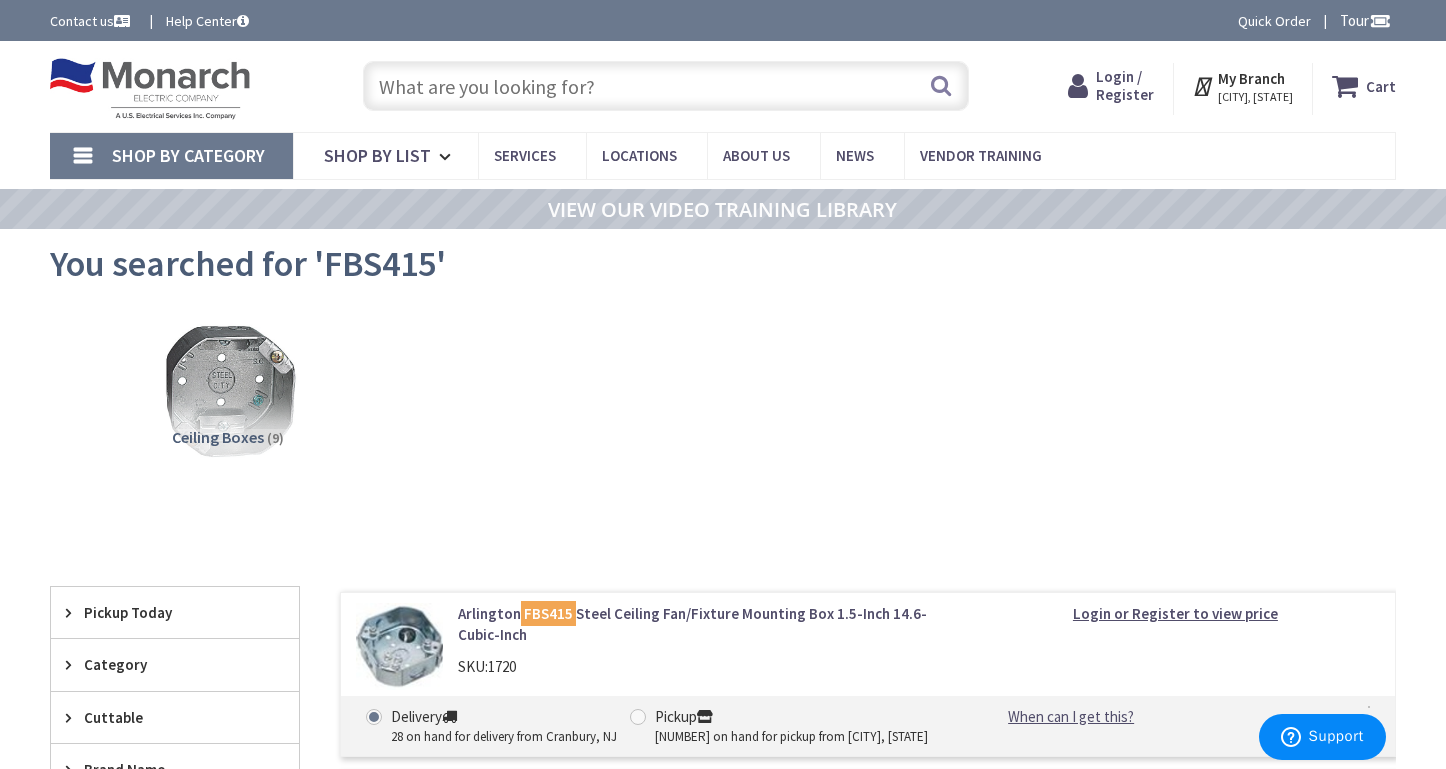 click on "Arlington  FBS415  Steel Ceiling Fan/Fixture Mounting Box 1.5-Inch 14.6-Cubic-Inch" at bounding box center [699, 624] 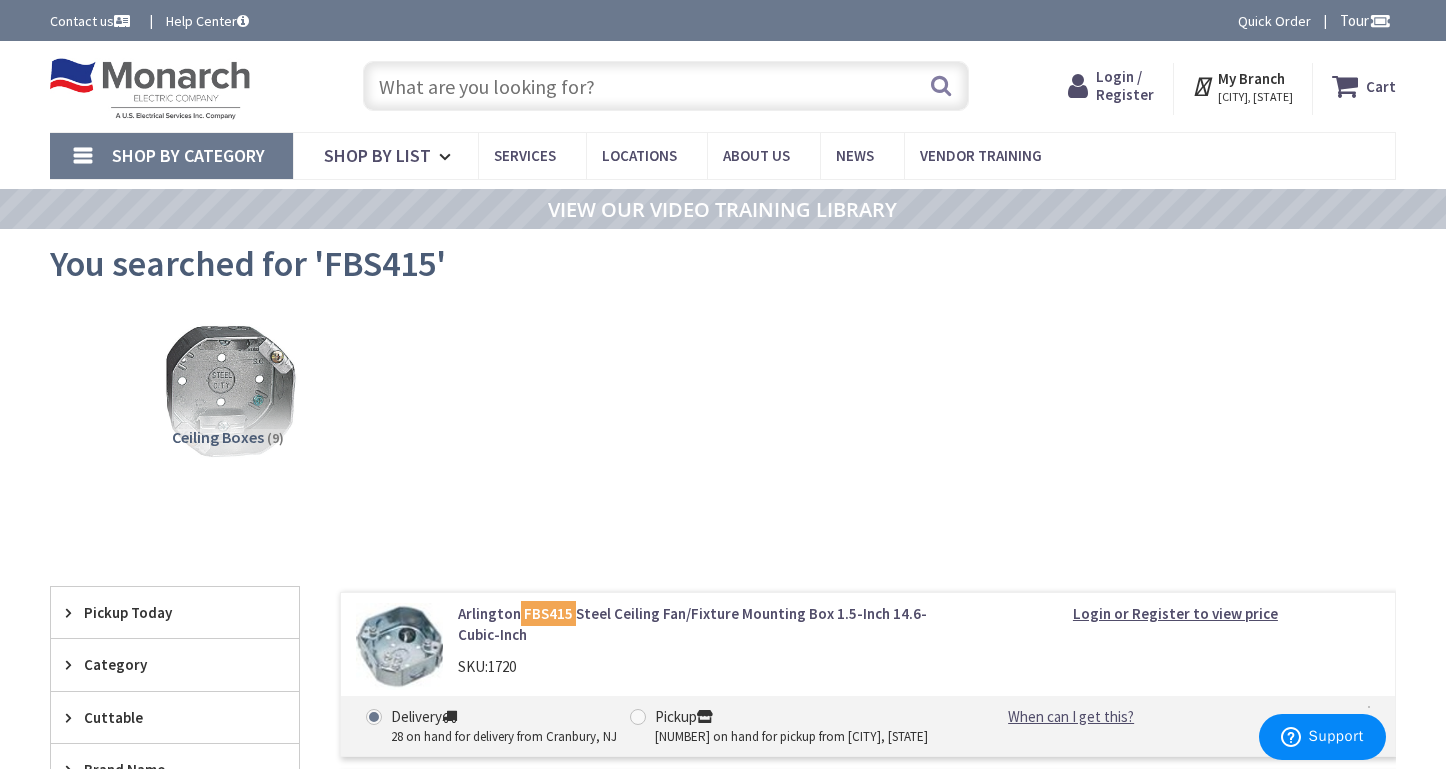 click on "Arlington  FBS415  Steel Ceiling Fan/Fixture Mounting Box 1.5-Inch 14.6-Cubic-Inch" at bounding box center [699, 624] 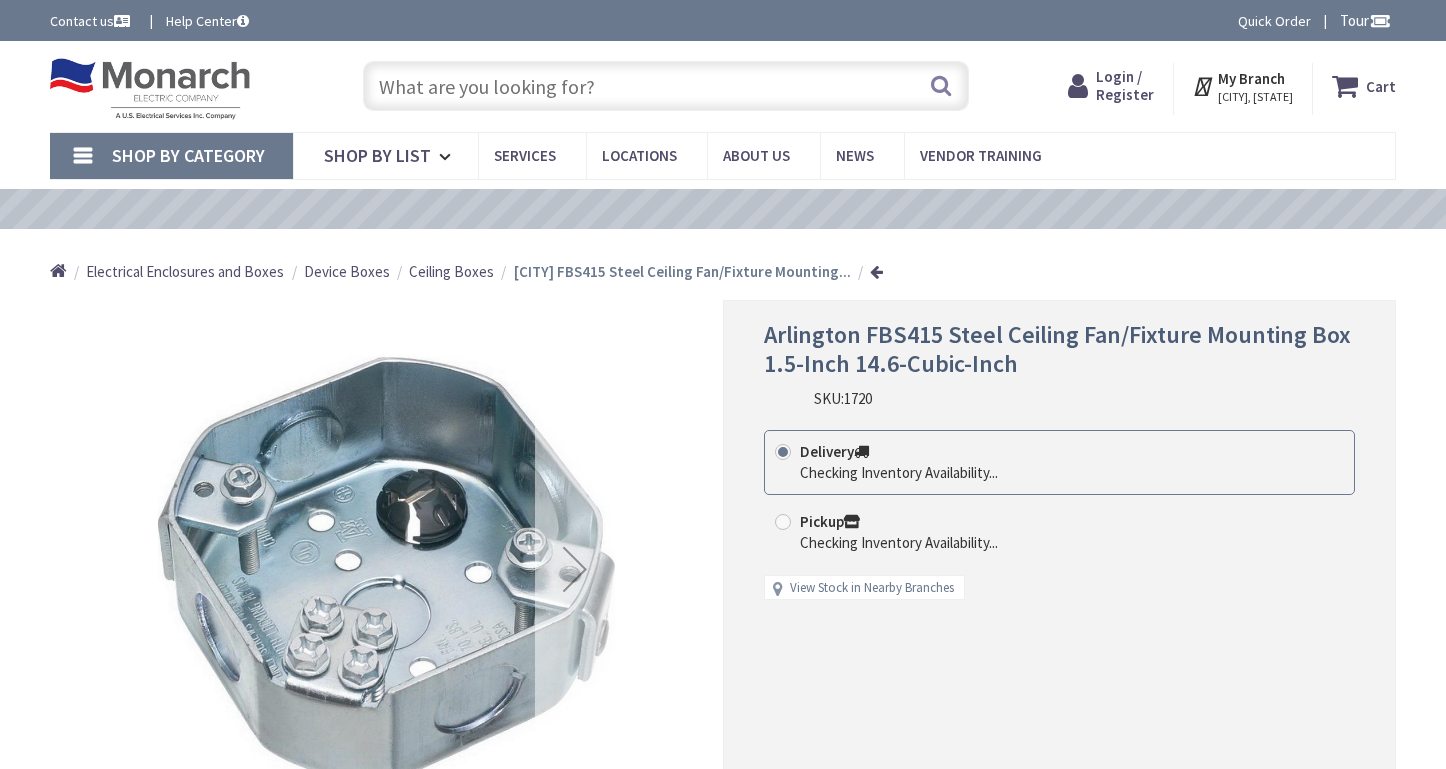 scroll, scrollTop: 0, scrollLeft: 0, axis: both 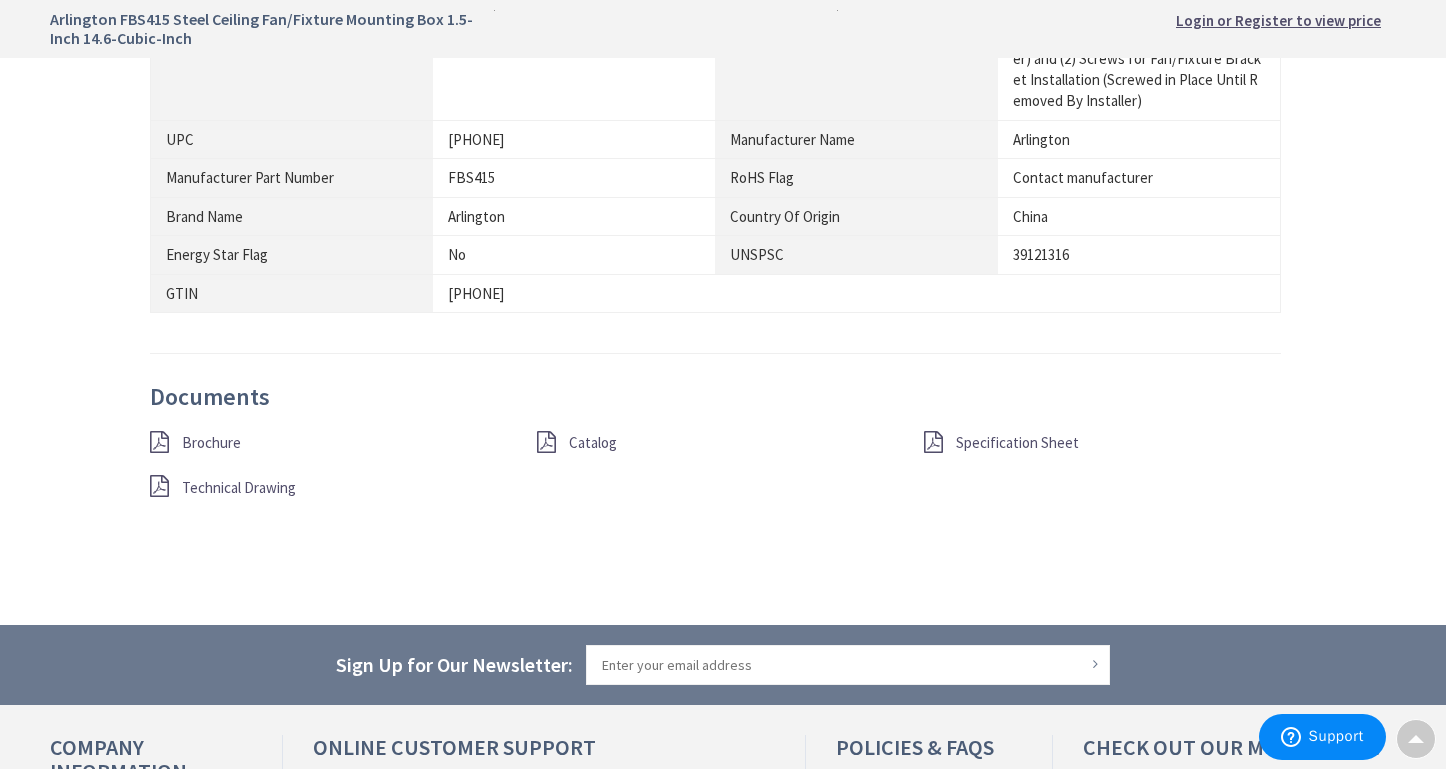 click on "Technical Drawing" at bounding box center (239, 487) 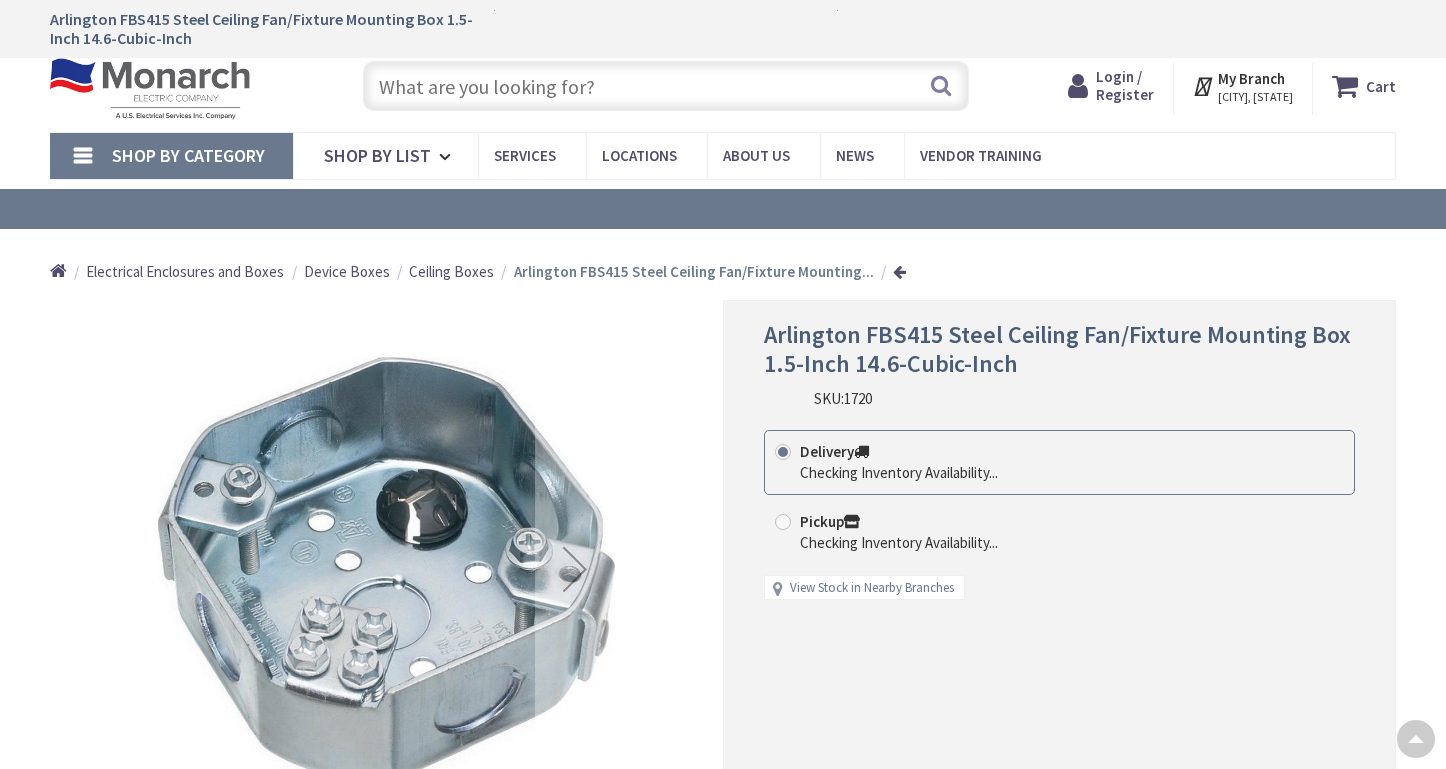 scroll, scrollTop: 1436, scrollLeft: 0, axis: vertical 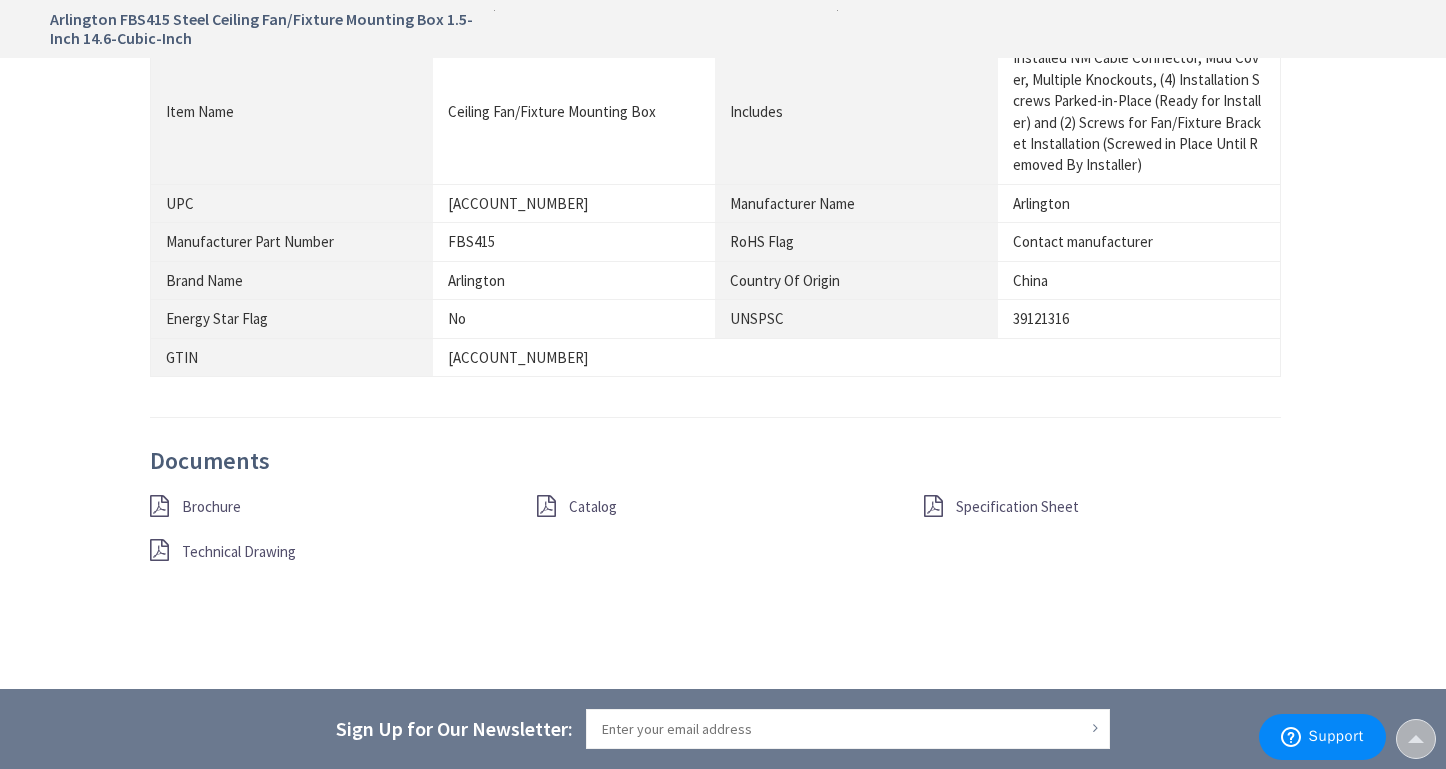 click on "Specification Sheet" at bounding box center [1017, 506] 